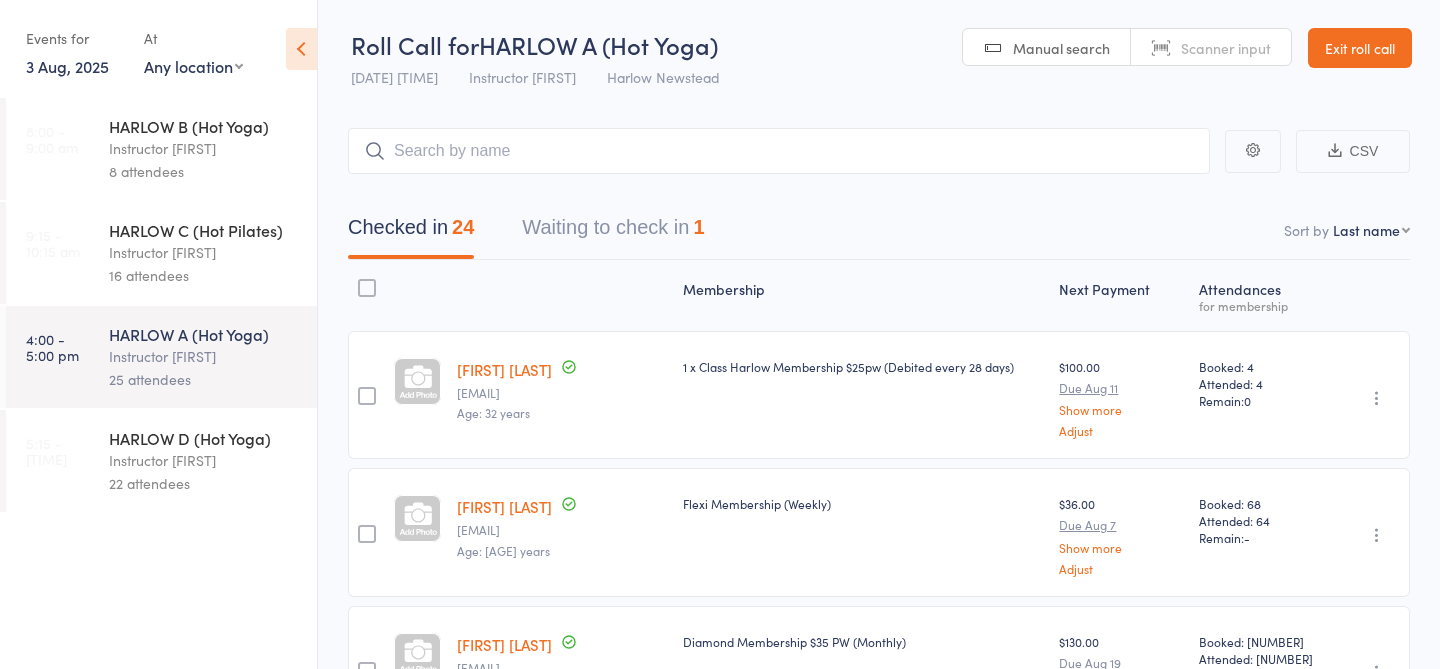 scroll, scrollTop: 0, scrollLeft: 0, axis: both 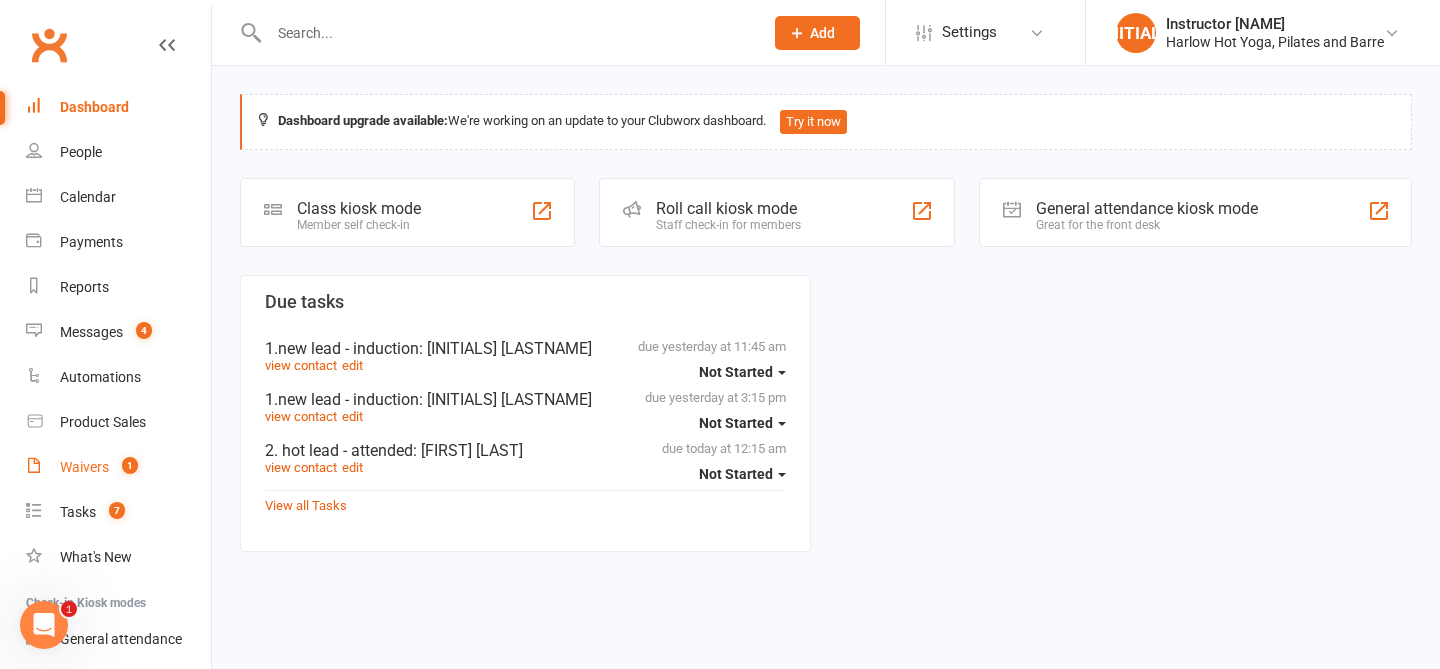click on "Waivers" at bounding box center [84, 467] 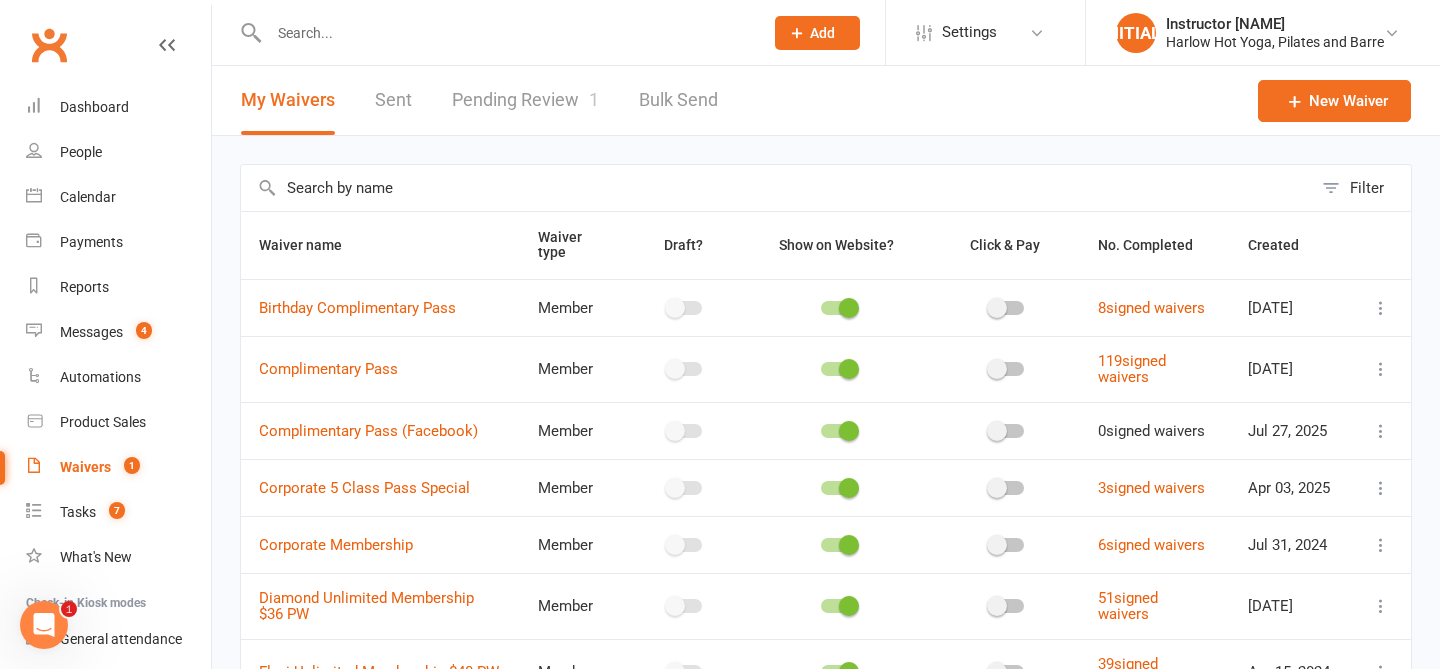 click on "Pending Review 1" at bounding box center [525, 100] 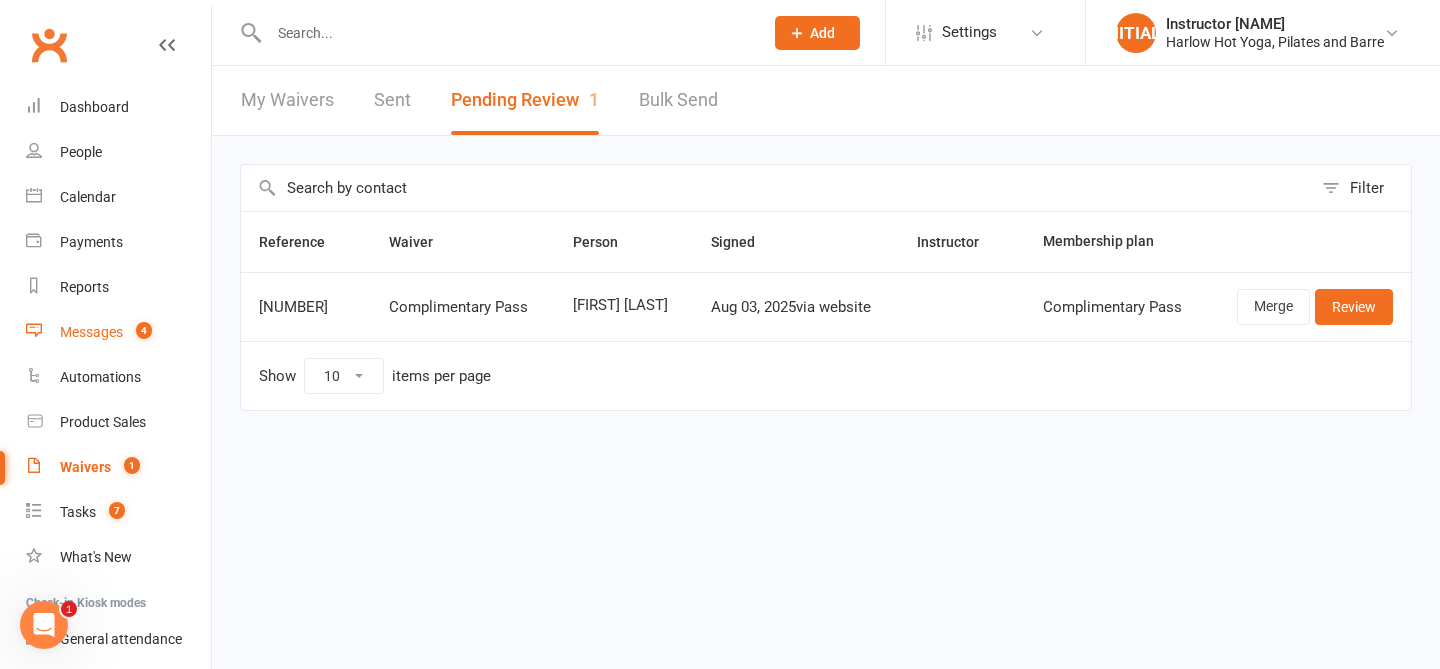 click on "Messages   4" at bounding box center (118, 332) 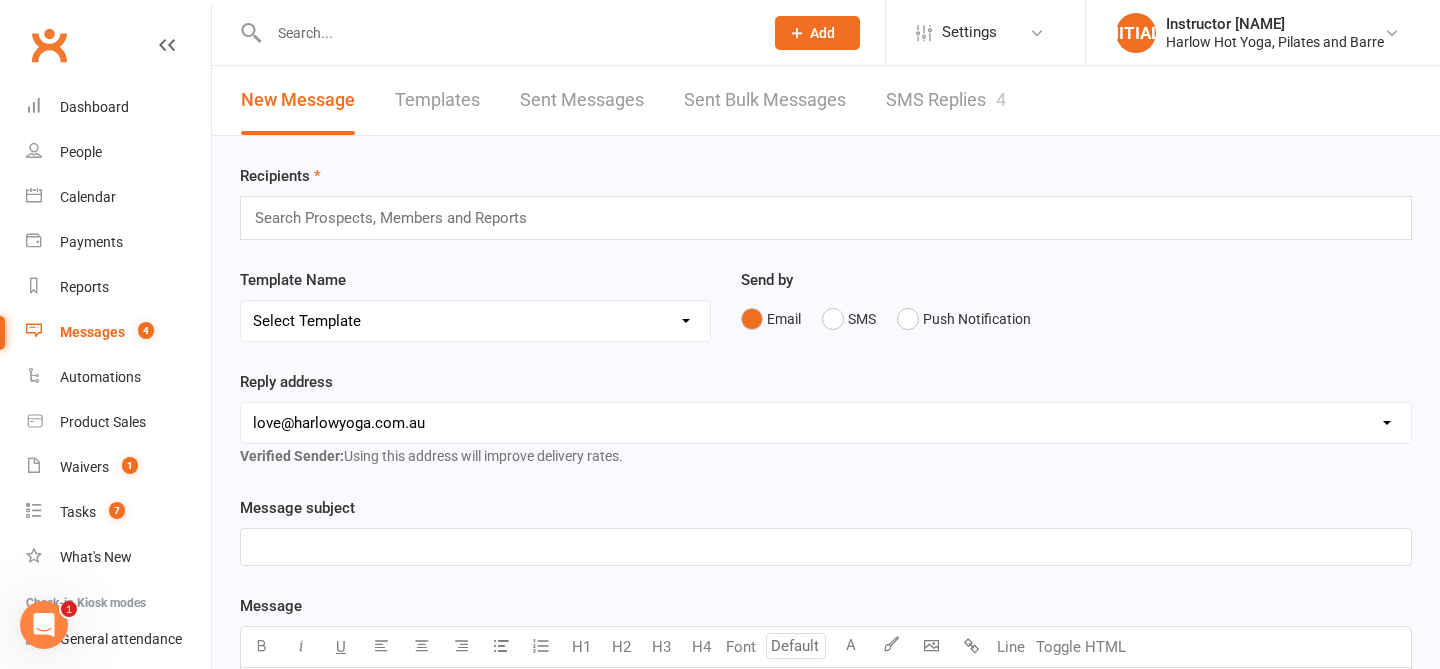 click on "SMS Replies  4" at bounding box center [946, 100] 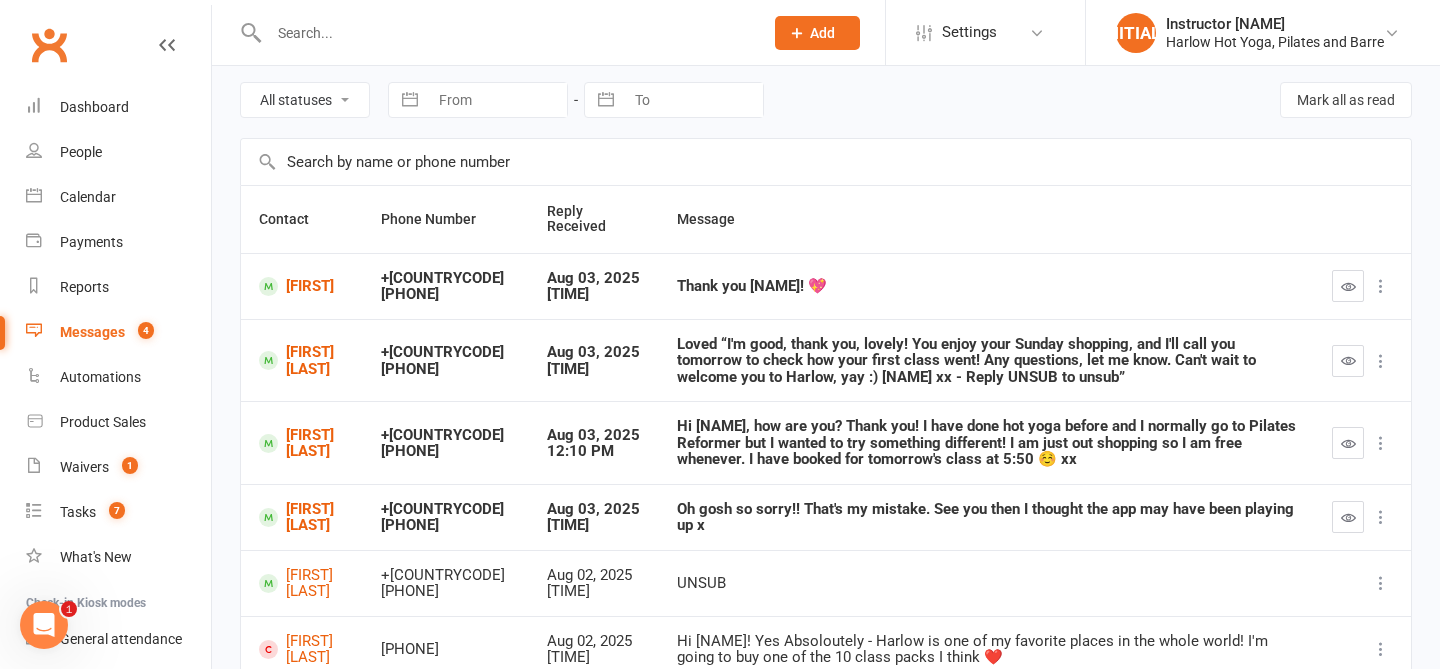 scroll, scrollTop: 83, scrollLeft: 0, axis: vertical 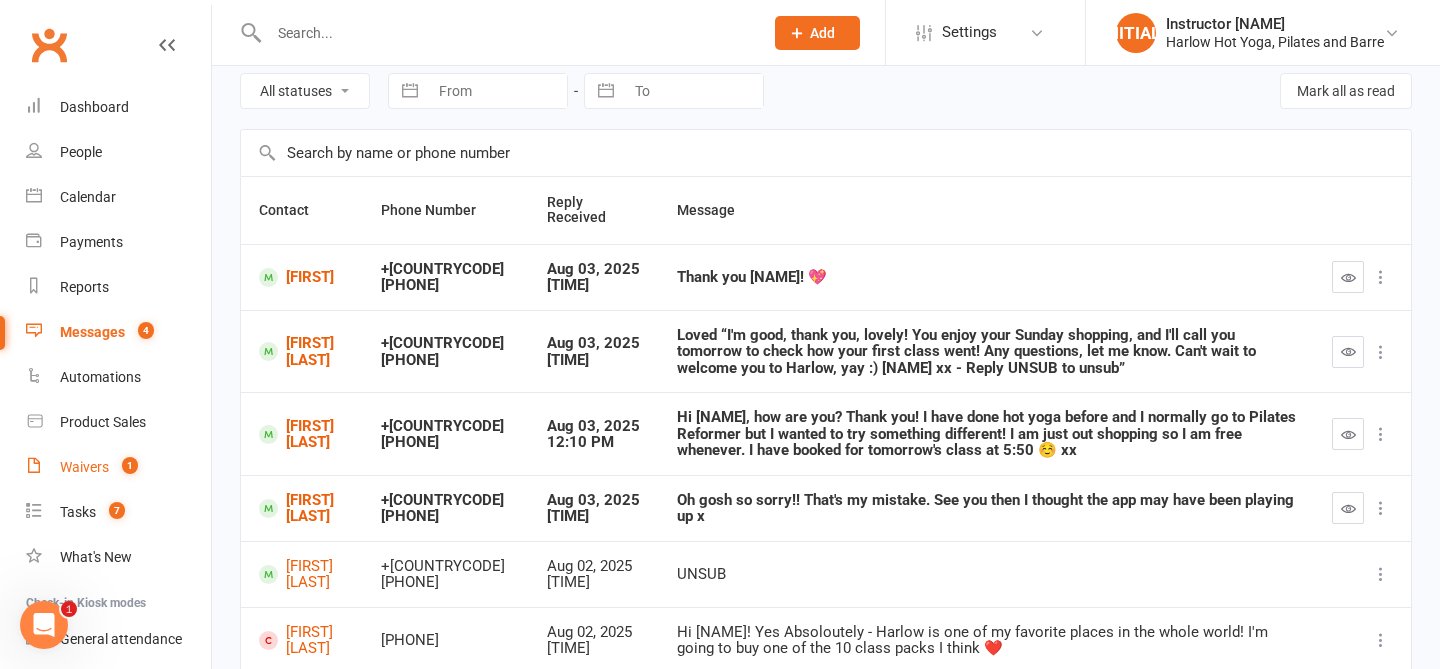 click on "Waivers   1" at bounding box center [118, 467] 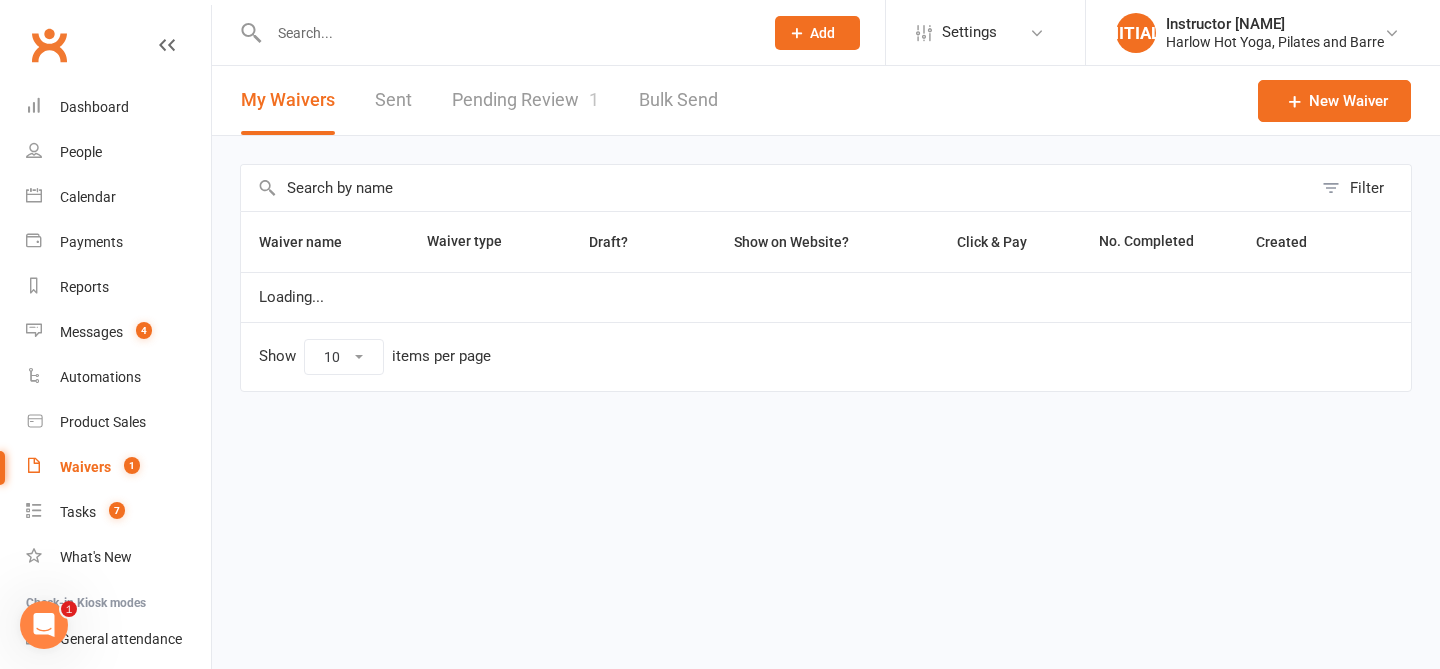 scroll, scrollTop: 0, scrollLeft: 0, axis: both 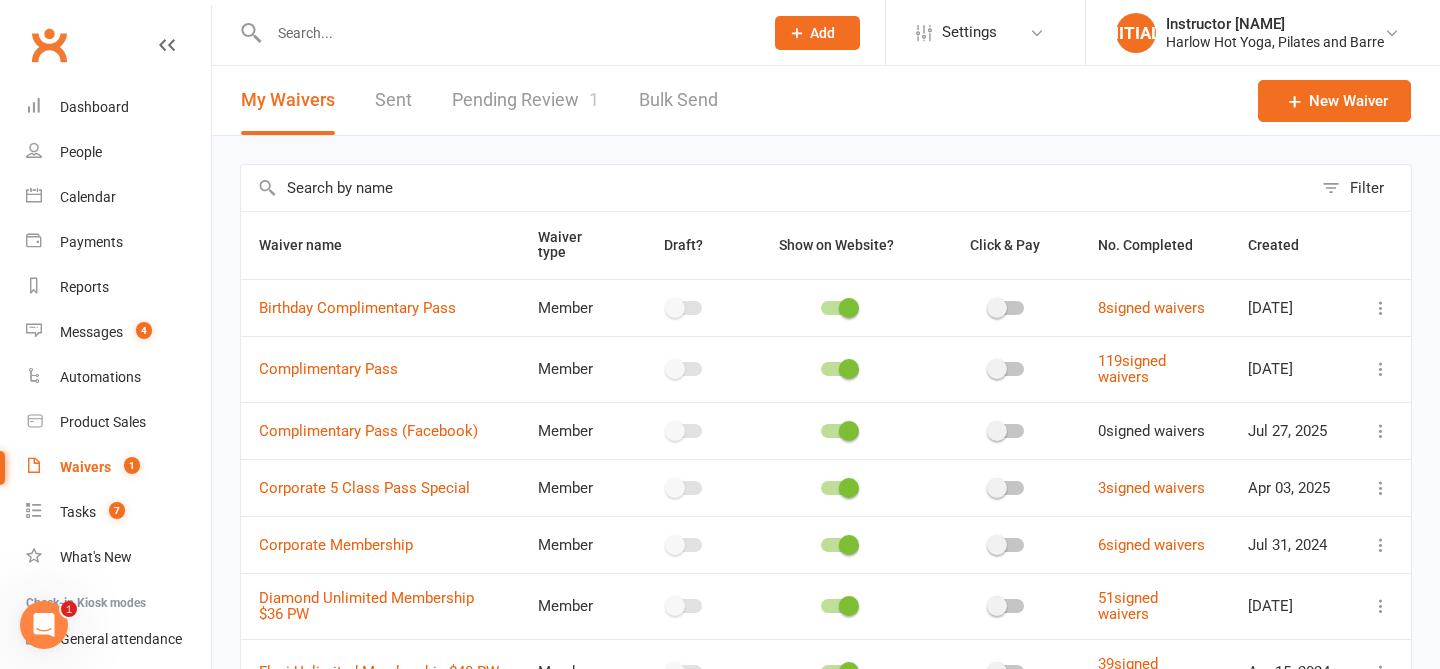 click on "Pending Review 1" at bounding box center (525, 100) 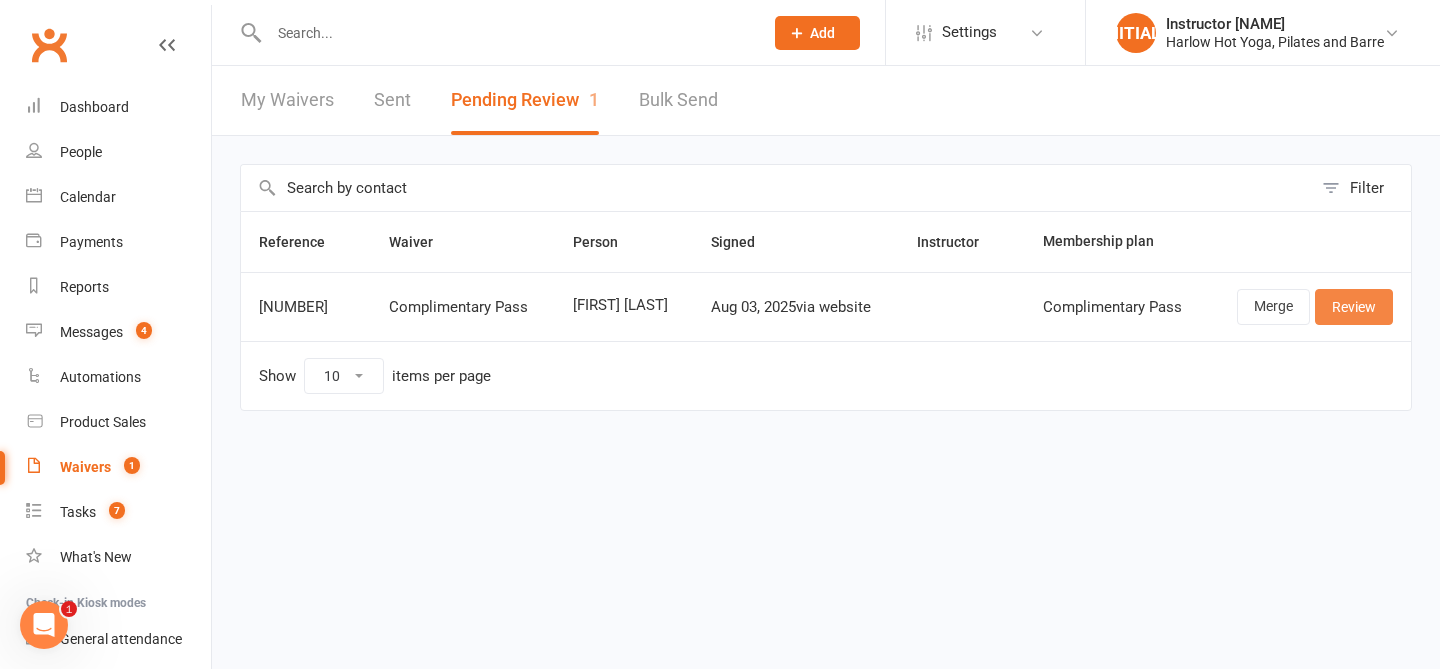 click on "Review" at bounding box center [1354, 307] 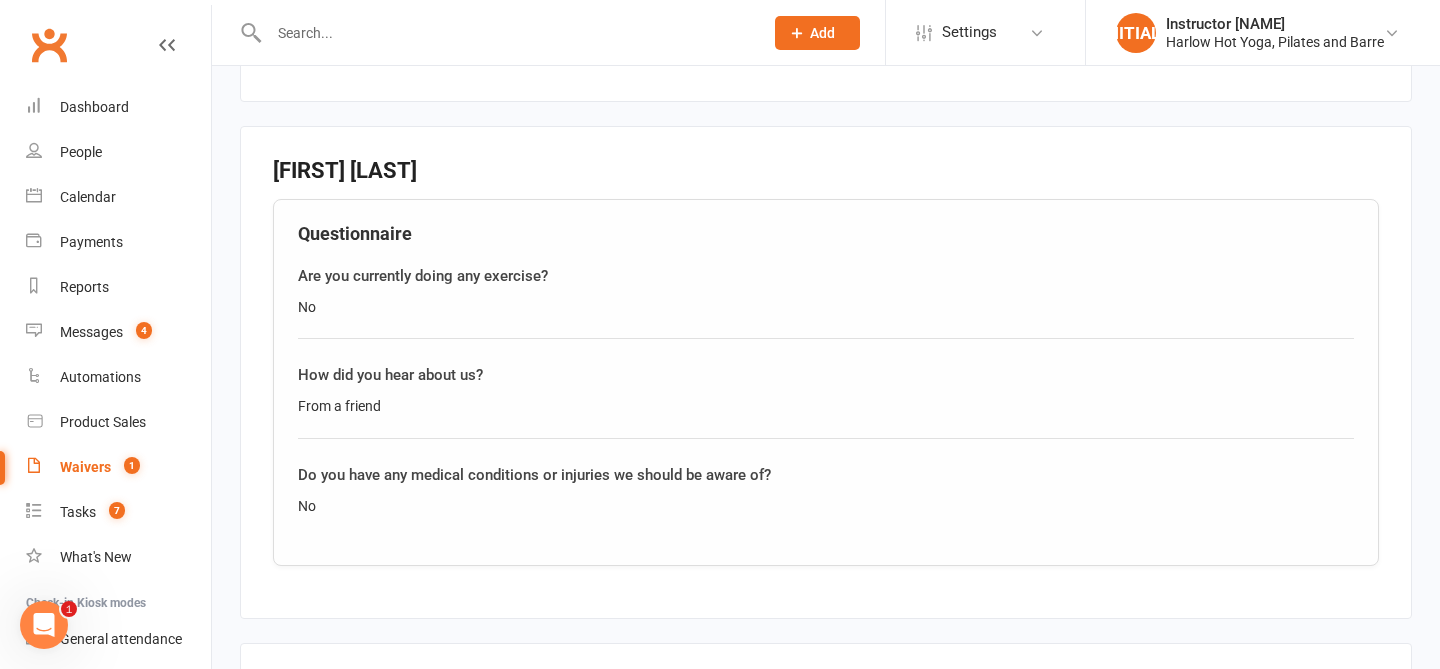 scroll, scrollTop: 1997, scrollLeft: 0, axis: vertical 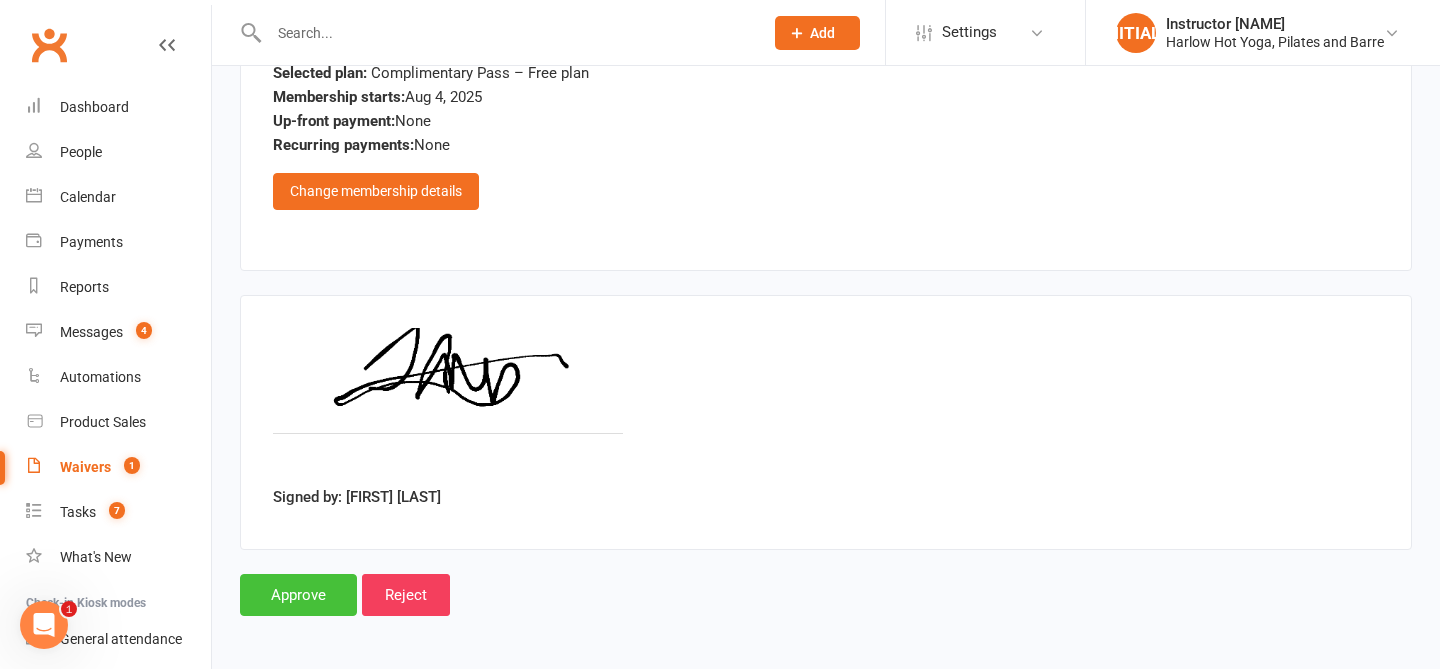 click on "Approve" at bounding box center [298, 595] 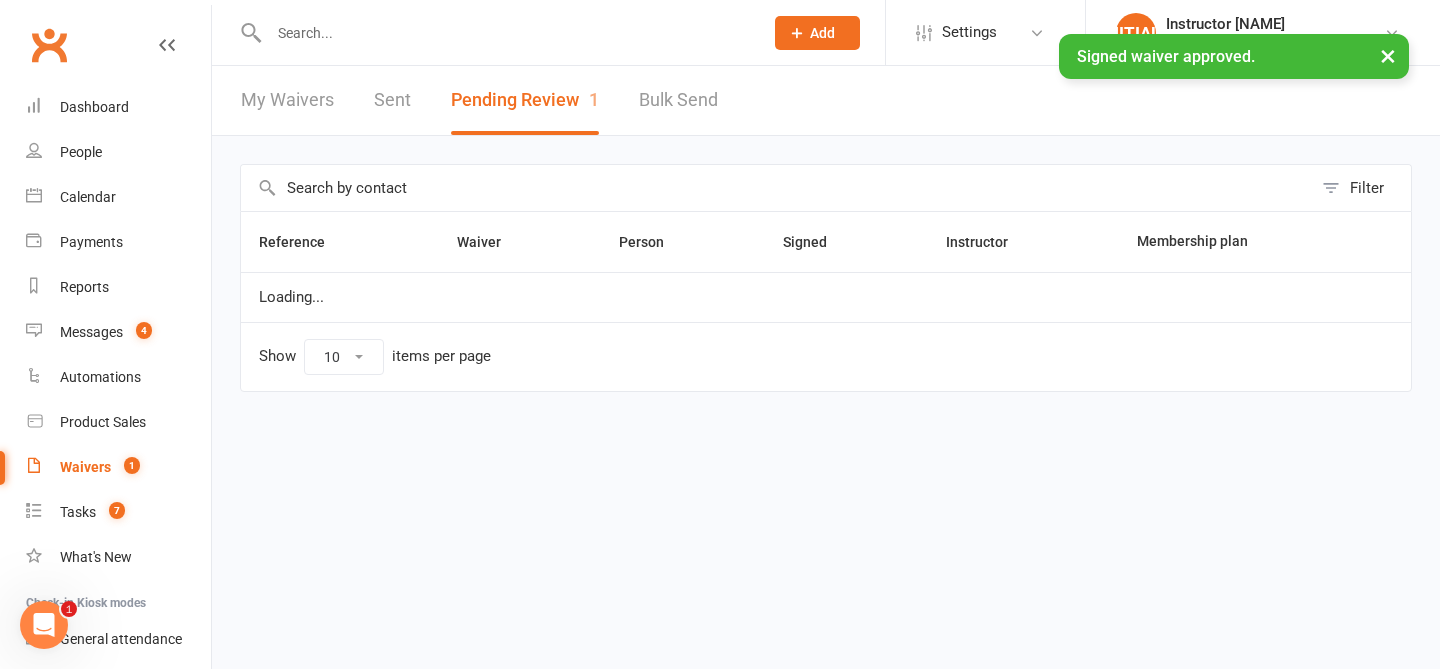 scroll, scrollTop: 0, scrollLeft: 0, axis: both 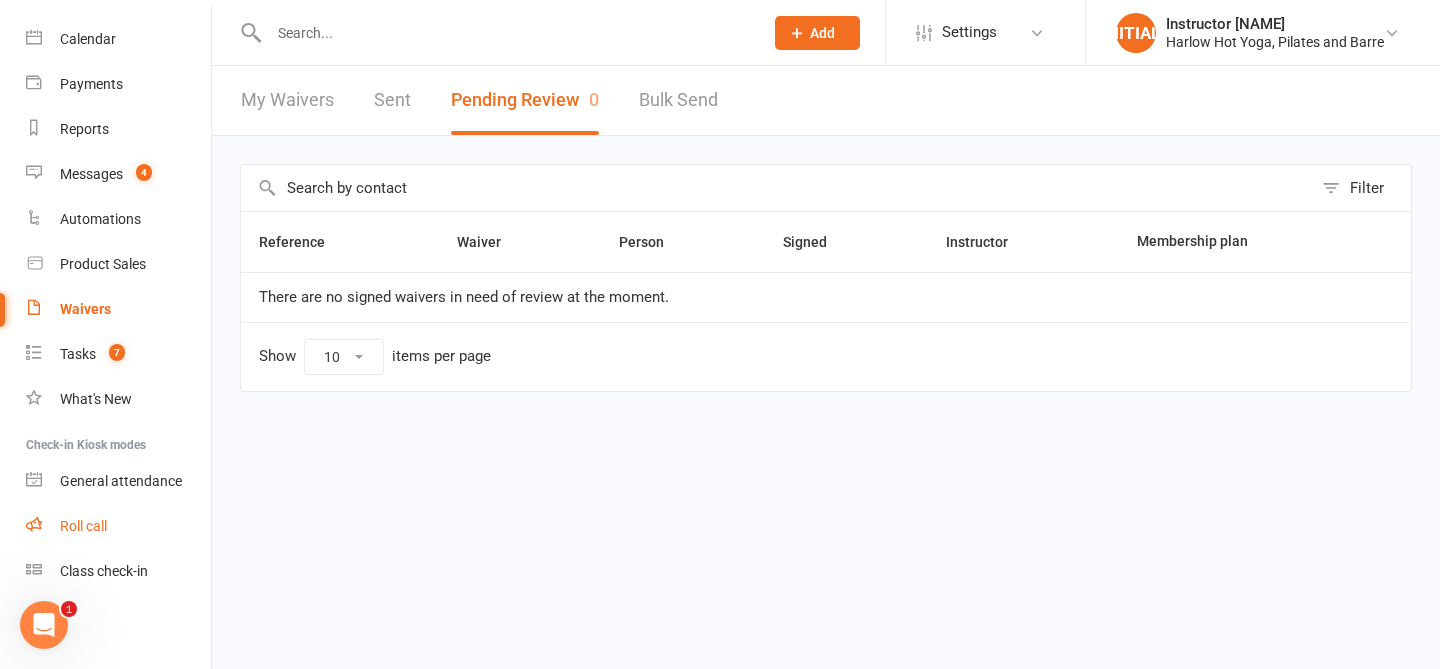 click on "Roll call" at bounding box center [83, 526] 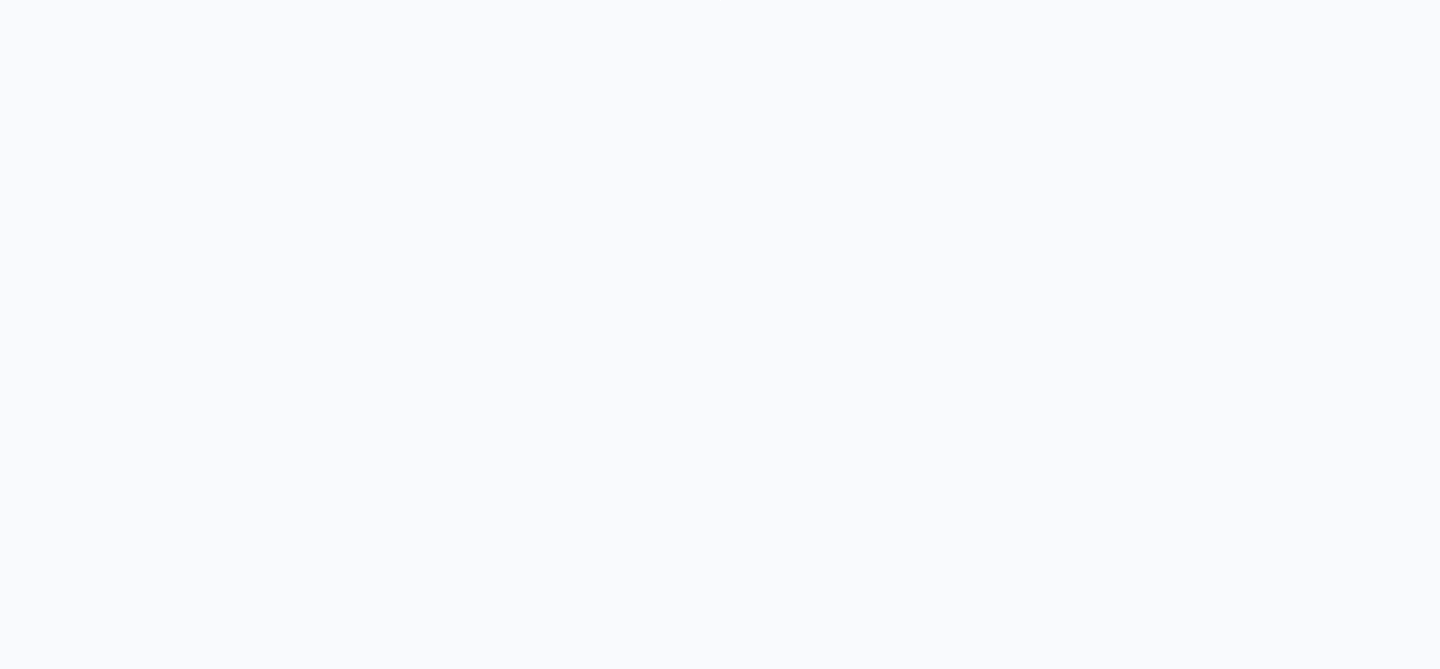 scroll, scrollTop: 0, scrollLeft: 0, axis: both 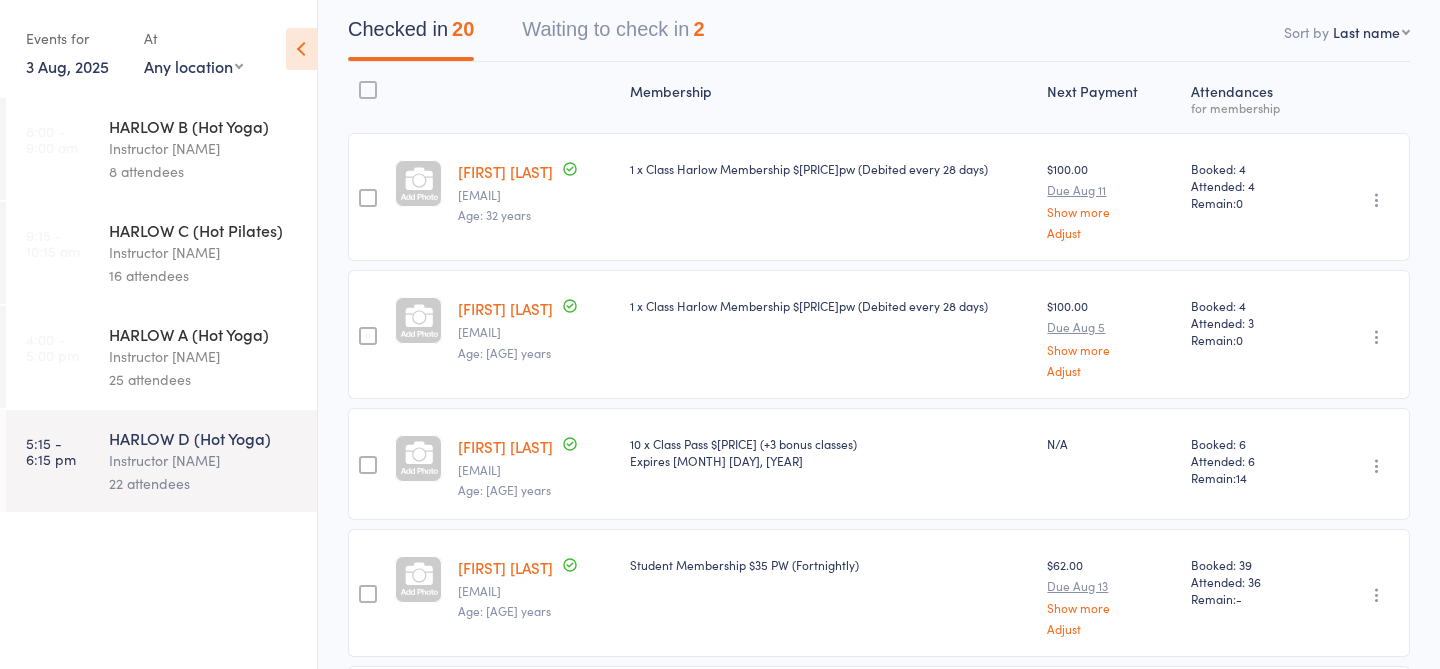 click on "Waiting to check in  2" at bounding box center [613, 34] 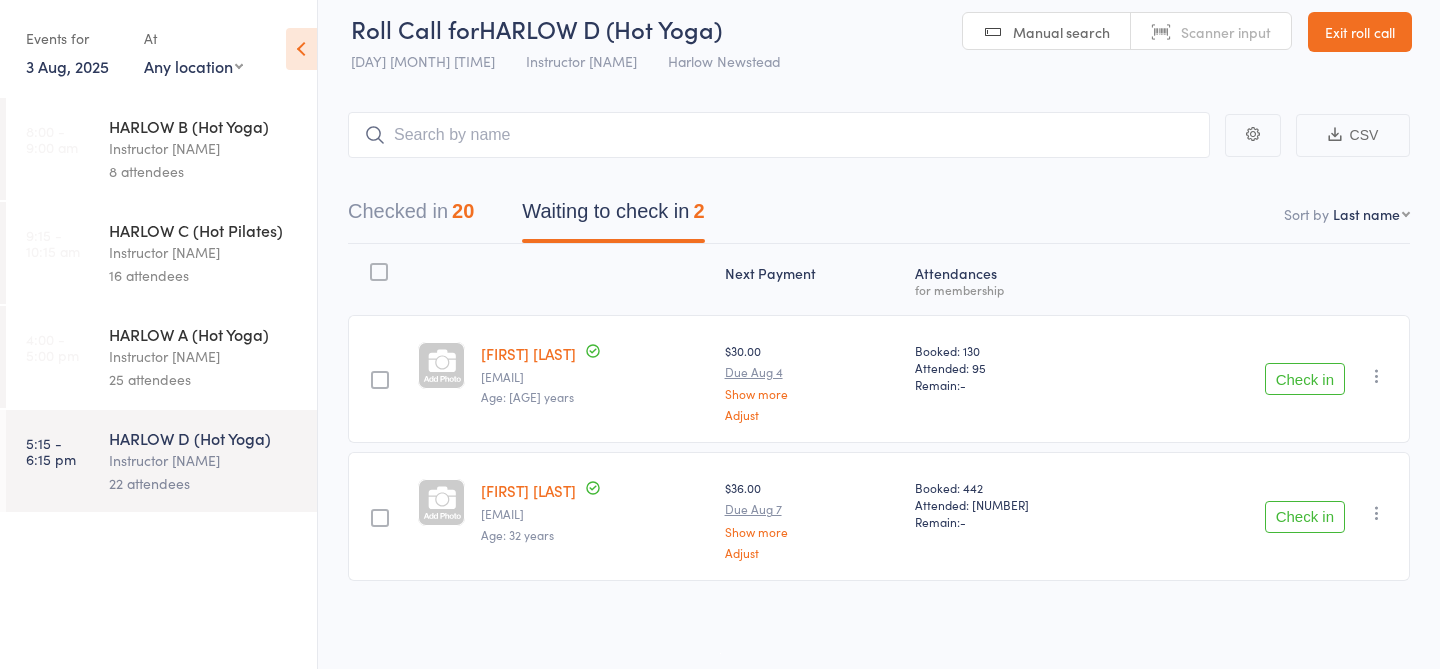 click on "4:00 - 5:00 pm HARLOW A (Hot Yoga) Instructor Krystyna 25 attendees" at bounding box center [161, 357] 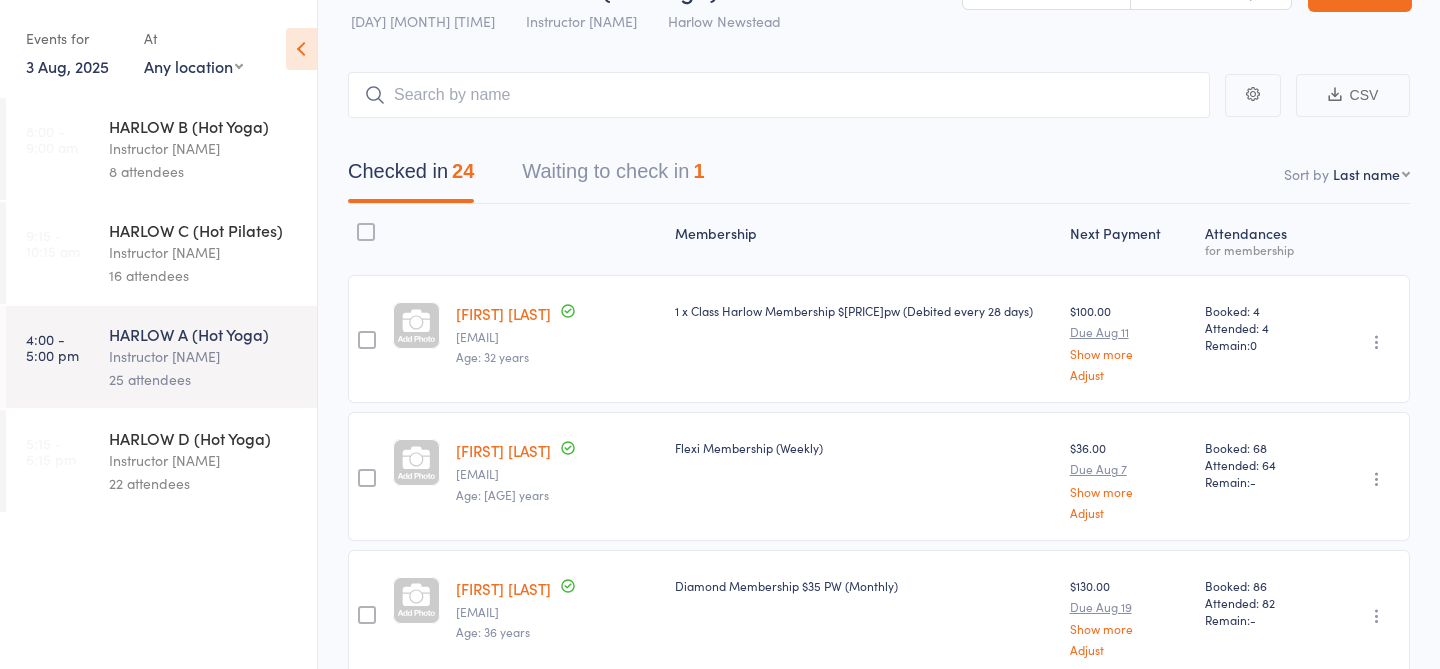 click on "Waiting to check in  1" at bounding box center (613, 176) 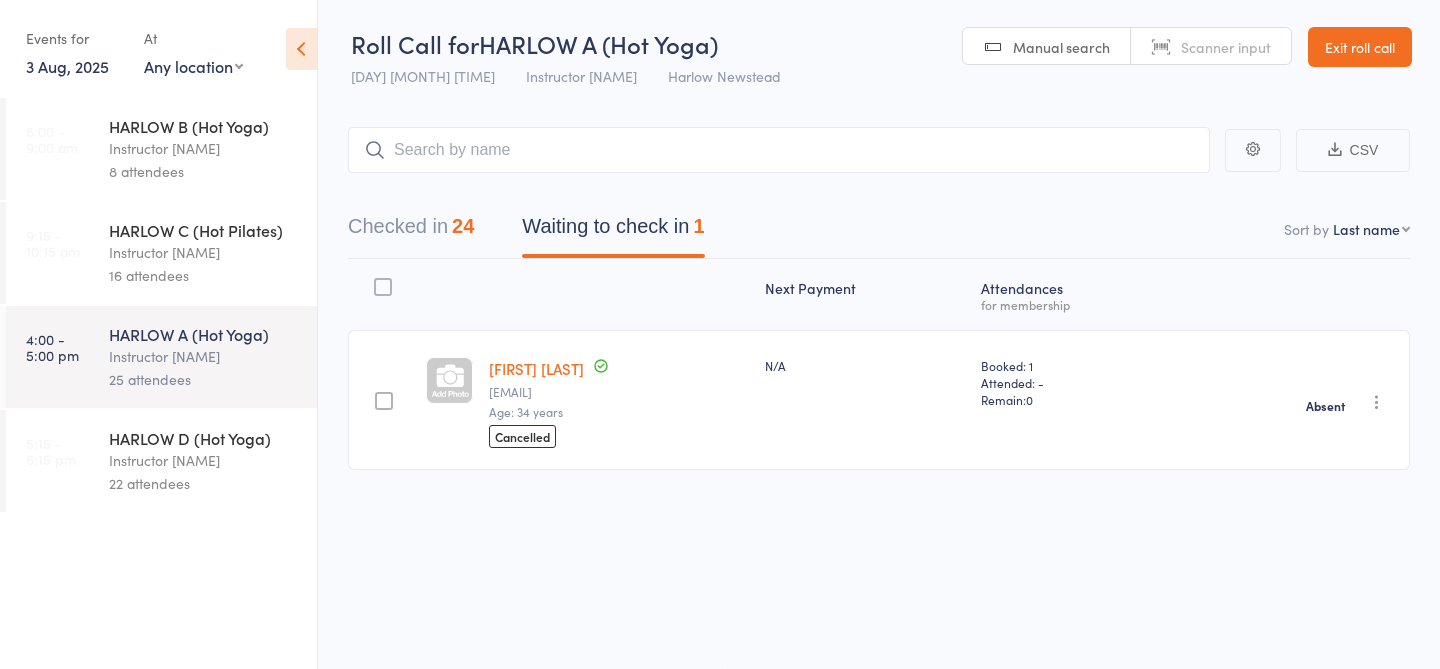 scroll, scrollTop: 1, scrollLeft: 0, axis: vertical 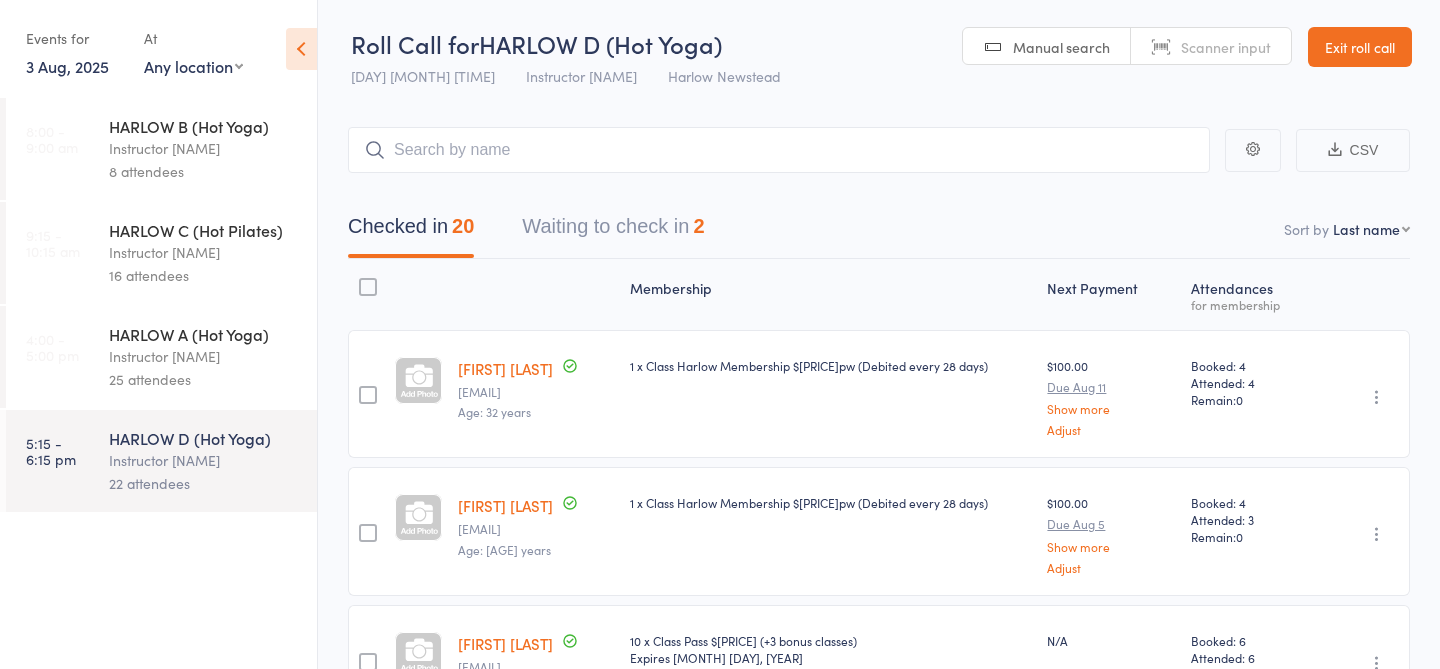 click on "Waiting to check in  2" at bounding box center (613, 231) 